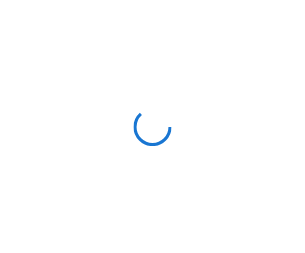 scroll, scrollTop: 0, scrollLeft: 0, axis: both 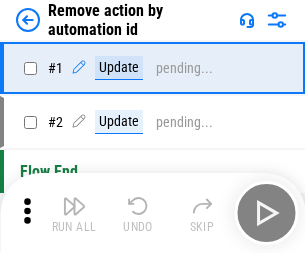 click at bounding box center [74, 206] 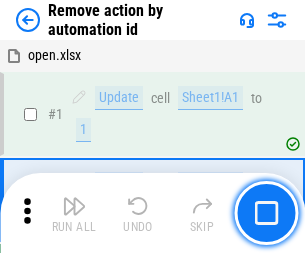 scroll, scrollTop: 74, scrollLeft: 0, axis: vertical 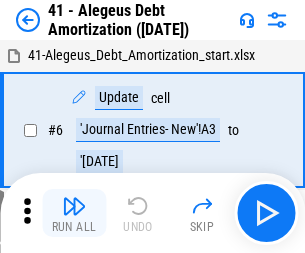click at bounding box center [74, 206] 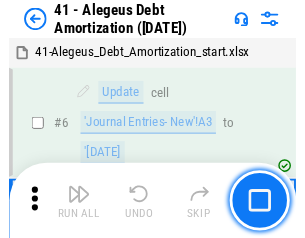 scroll, scrollTop: 247, scrollLeft: 0, axis: vertical 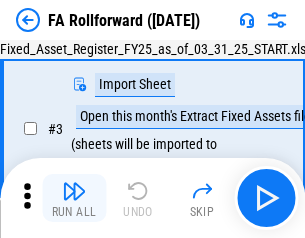 click at bounding box center (74, 191) 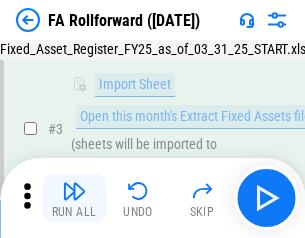 click at bounding box center (74, 191) 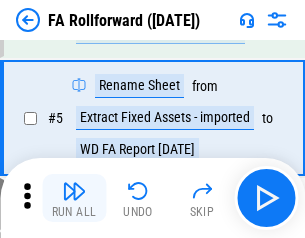 click at bounding box center [74, 191] 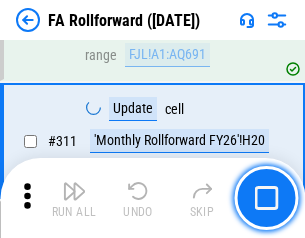 scroll, scrollTop: 9181, scrollLeft: 0, axis: vertical 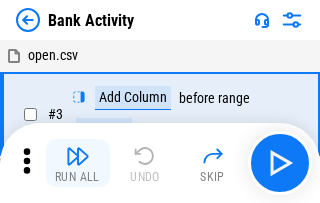 click at bounding box center (78, 156) 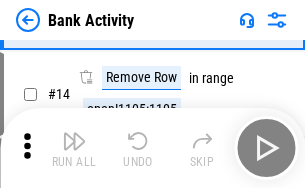 scroll, scrollTop: 278, scrollLeft: 0, axis: vertical 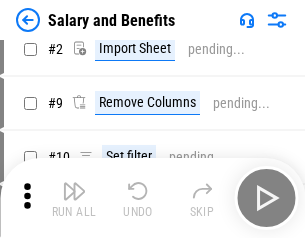 click at bounding box center [74, 191] 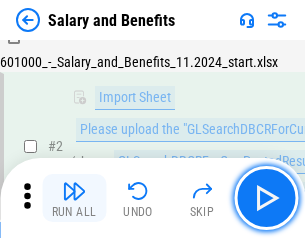 scroll, scrollTop: 145, scrollLeft: 0, axis: vertical 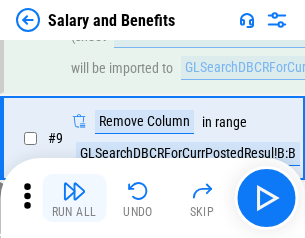 click at bounding box center [74, 191] 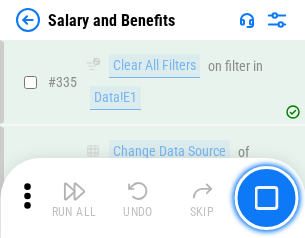 scroll, scrollTop: 9210, scrollLeft: 0, axis: vertical 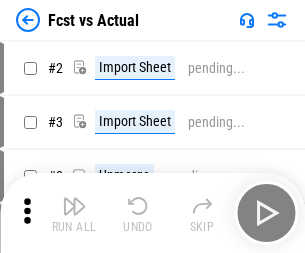 click at bounding box center (74, 206) 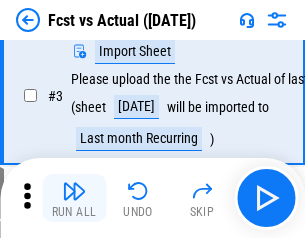 click at bounding box center (74, 191) 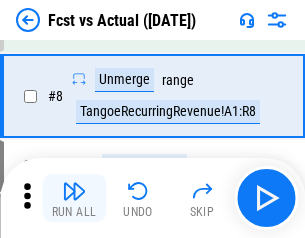 click at bounding box center (74, 191) 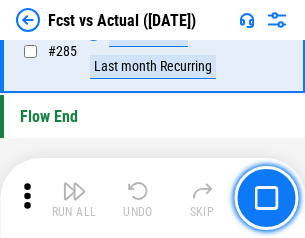 scroll, scrollTop: 9465, scrollLeft: 0, axis: vertical 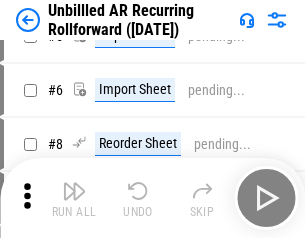 click at bounding box center [74, 191] 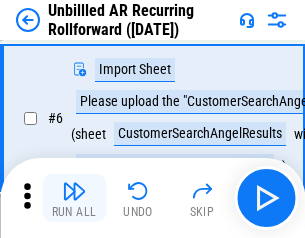 click at bounding box center (74, 191) 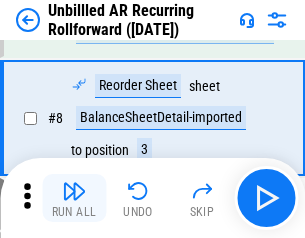 click at bounding box center [74, 191] 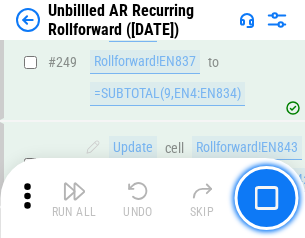 scroll, scrollTop: 6716, scrollLeft: 0, axis: vertical 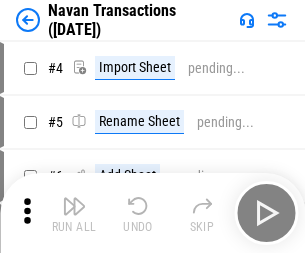 click at bounding box center [74, 206] 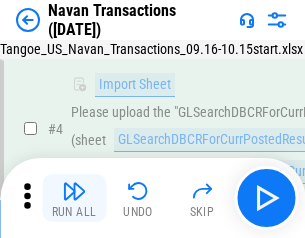 click at bounding box center [74, 191] 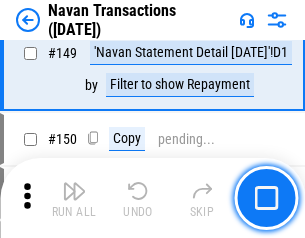 scroll, scrollTop: 6194, scrollLeft: 0, axis: vertical 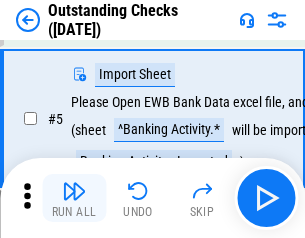 click at bounding box center (74, 191) 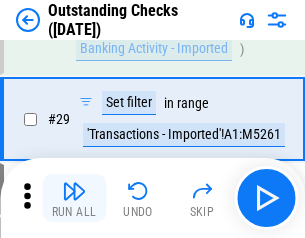 click at bounding box center (74, 191) 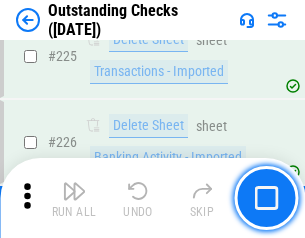 scroll, scrollTop: 5534, scrollLeft: 0, axis: vertical 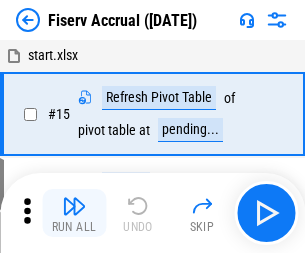 click at bounding box center [74, 206] 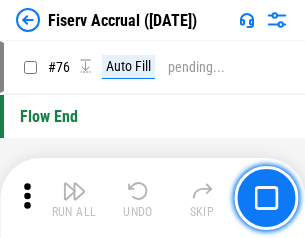 scroll, scrollTop: 2088, scrollLeft: 0, axis: vertical 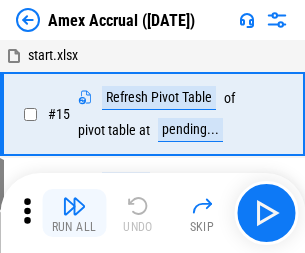 click at bounding box center (74, 206) 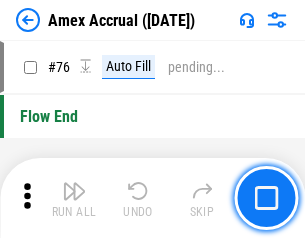 scroll, scrollTop: 2088, scrollLeft: 0, axis: vertical 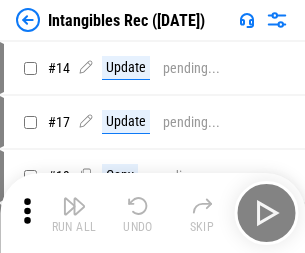 click at bounding box center (74, 206) 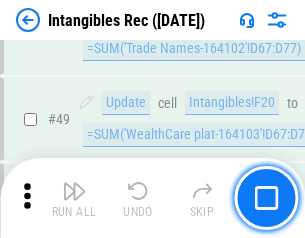 scroll, scrollTop: 779, scrollLeft: 0, axis: vertical 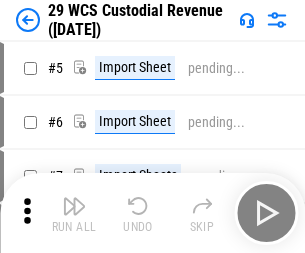 click at bounding box center [74, 206] 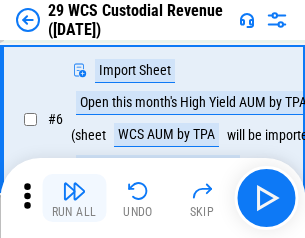 click at bounding box center (74, 191) 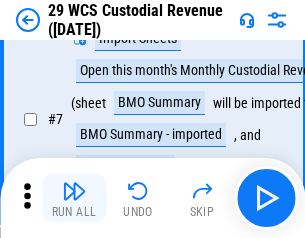 click at bounding box center (74, 191) 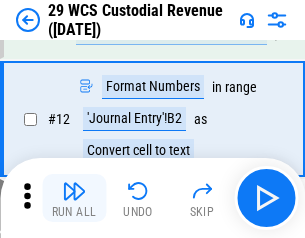 click at bounding box center [74, 191] 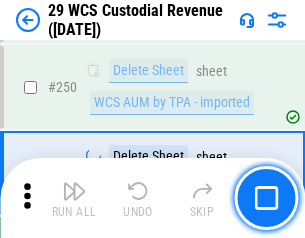 scroll, scrollTop: 6768, scrollLeft: 0, axis: vertical 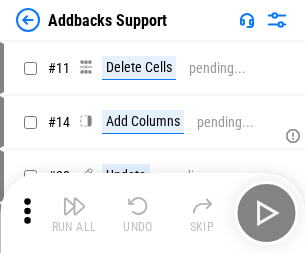 click at bounding box center (74, 206) 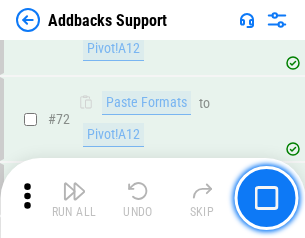 scroll, scrollTop: 1333, scrollLeft: 0, axis: vertical 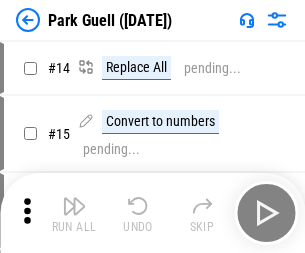 click at bounding box center [74, 206] 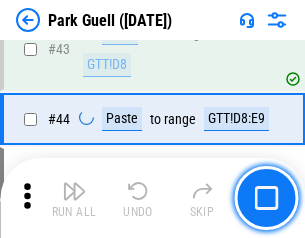 scroll, scrollTop: 2501, scrollLeft: 0, axis: vertical 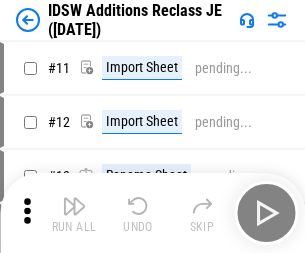 click at bounding box center [74, 206] 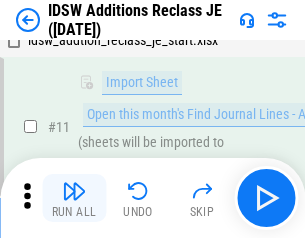 click at bounding box center [74, 191] 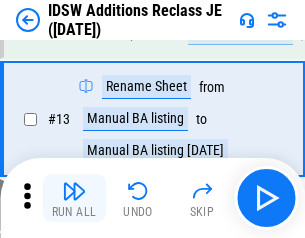 click at bounding box center (74, 191) 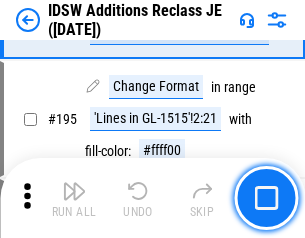 scroll, scrollTop: 2975, scrollLeft: 0, axis: vertical 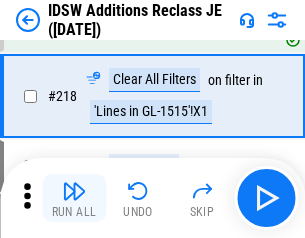 click at bounding box center (74, 191) 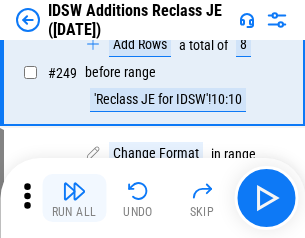 click at bounding box center (74, 191) 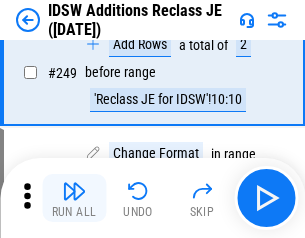 click at bounding box center (74, 191) 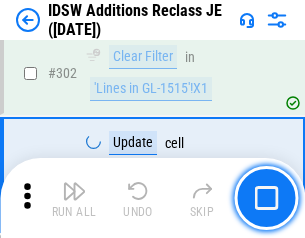 scroll, scrollTop: 6256, scrollLeft: 0, axis: vertical 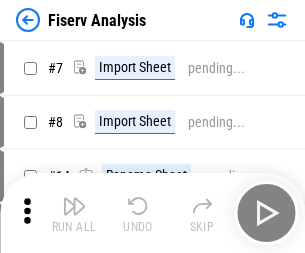 click at bounding box center (74, 206) 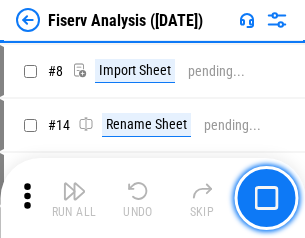 click at bounding box center [74, 191] 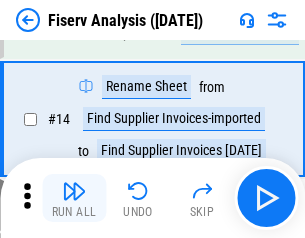 click at bounding box center [74, 191] 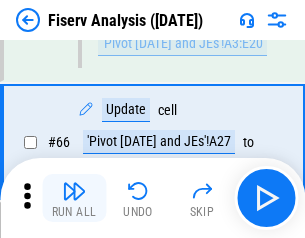 click at bounding box center [74, 191] 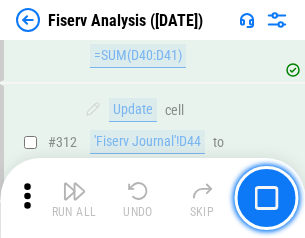 scroll, scrollTop: 10378, scrollLeft: 0, axis: vertical 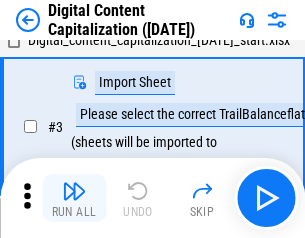 click at bounding box center (74, 191) 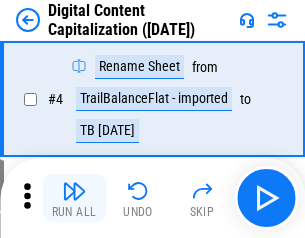 click at bounding box center (74, 191) 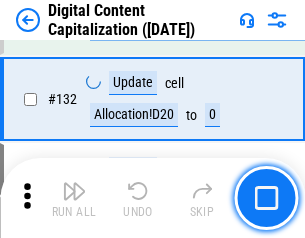scroll, scrollTop: 2029, scrollLeft: 0, axis: vertical 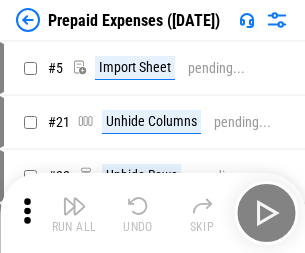 click at bounding box center [74, 206] 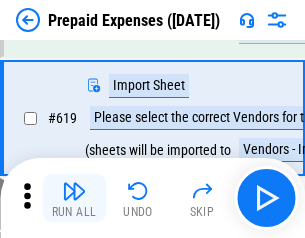 click at bounding box center (74, 191) 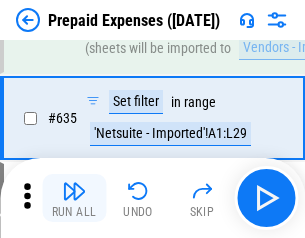 click at bounding box center (74, 191) 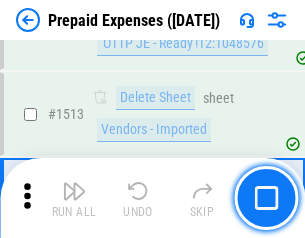 scroll, scrollTop: 15279, scrollLeft: 0, axis: vertical 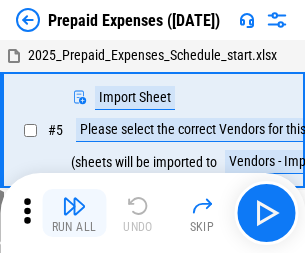 click at bounding box center (74, 206) 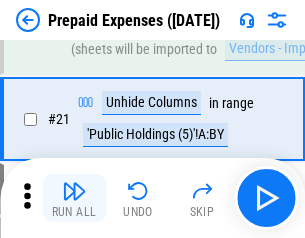 click at bounding box center [74, 191] 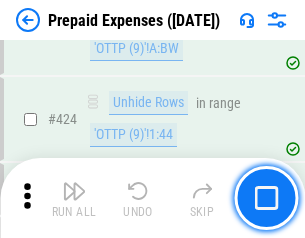 scroll, scrollTop: 3332, scrollLeft: 0, axis: vertical 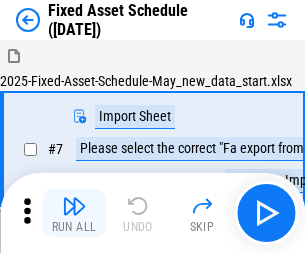 click at bounding box center (74, 206) 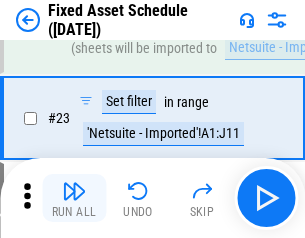 click at bounding box center (74, 191) 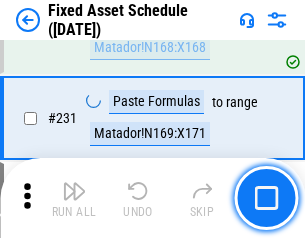 scroll, scrollTop: 5856, scrollLeft: 0, axis: vertical 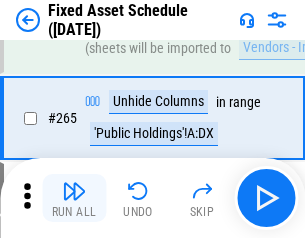 click at bounding box center [74, 191] 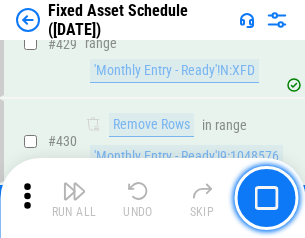 scroll, scrollTop: 8370, scrollLeft: 0, axis: vertical 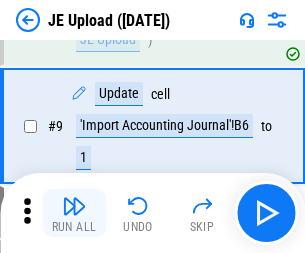 click at bounding box center (74, 206) 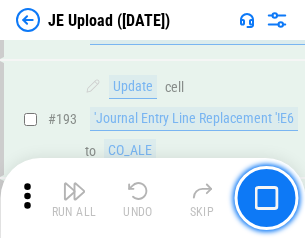 scroll, scrollTop: 4159, scrollLeft: 0, axis: vertical 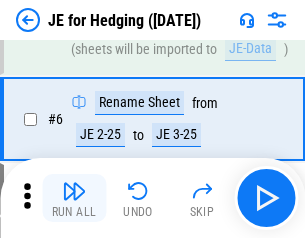 click at bounding box center (74, 191) 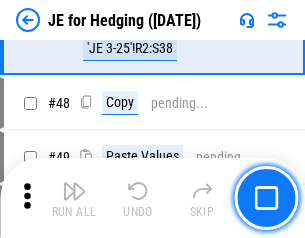 scroll, scrollTop: 1295, scrollLeft: 0, axis: vertical 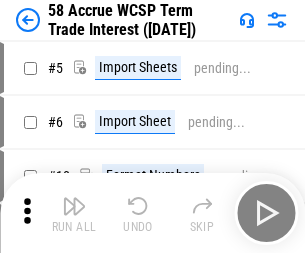 click at bounding box center (74, 206) 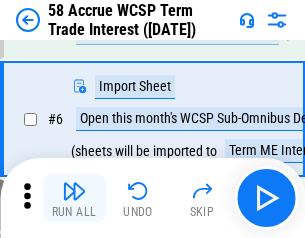click at bounding box center [74, 191] 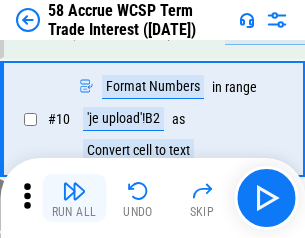 click at bounding box center (74, 191) 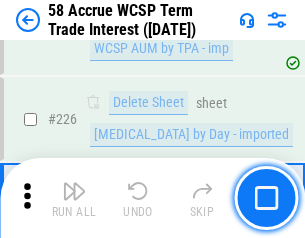 scroll, scrollTop: 6462, scrollLeft: 0, axis: vertical 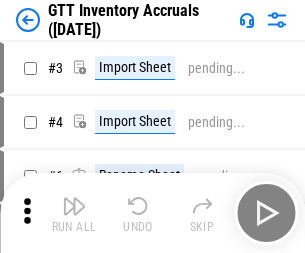 click at bounding box center (74, 206) 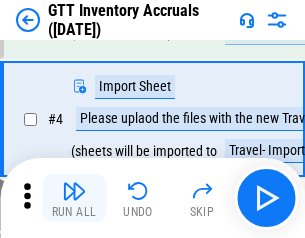 click at bounding box center (74, 191) 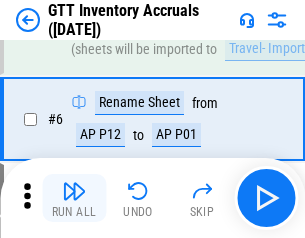 click at bounding box center (74, 191) 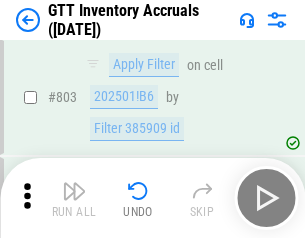 scroll, scrollTop: 15134, scrollLeft: 0, axis: vertical 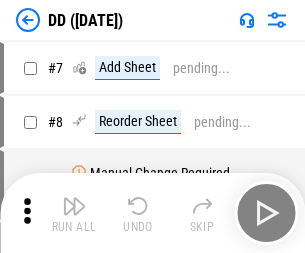 click at bounding box center (74, 206) 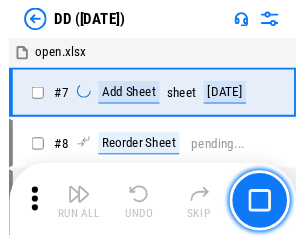 scroll, scrollTop: 74, scrollLeft: 0, axis: vertical 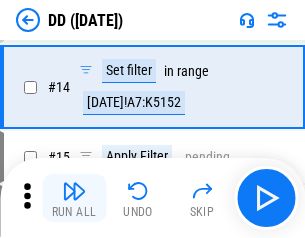 click at bounding box center (74, 191) 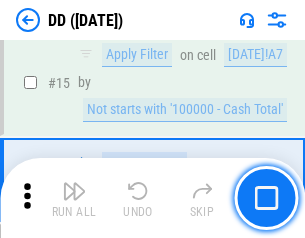 scroll, scrollTop: 521, scrollLeft: 0, axis: vertical 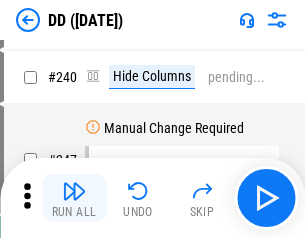 click at bounding box center (74, 191) 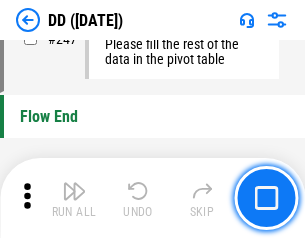 scroll, scrollTop: 8450, scrollLeft: 0, axis: vertical 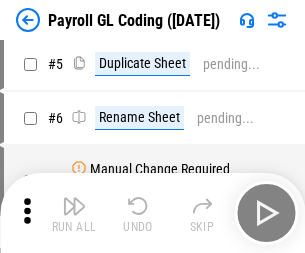click at bounding box center [74, 206] 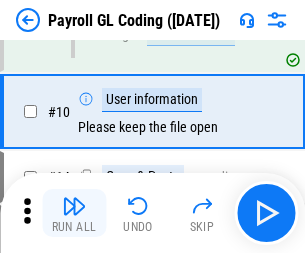 click at bounding box center [74, 206] 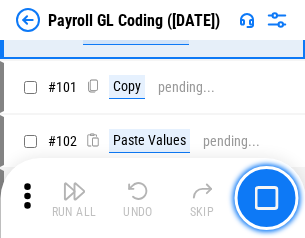 scroll, scrollTop: 4569, scrollLeft: 0, axis: vertical 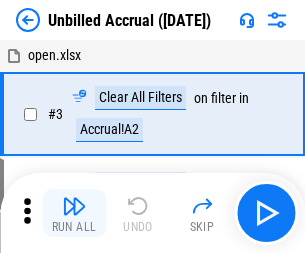 click at bounding box center (74, 206) 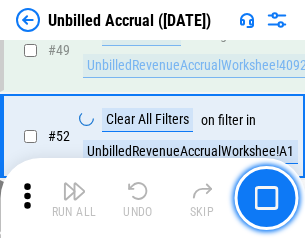 scroll, scrollTop: 1814, scrollLeft: 0, axis: vertical 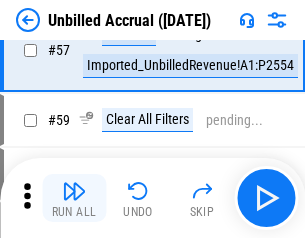 click at bounding box center [74, 191] 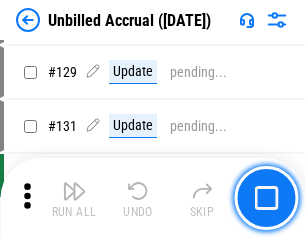 scroll, scrollTop: 5880, scrollLeft: 0, axis: vertical 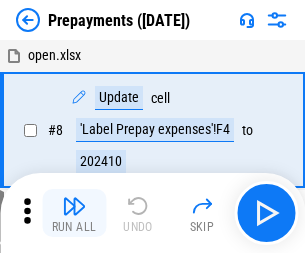 click at bounding box center [74, 206] 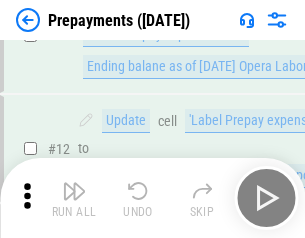 scroll, scrollTop: 125, scrollLeft: 0, axis: vertical 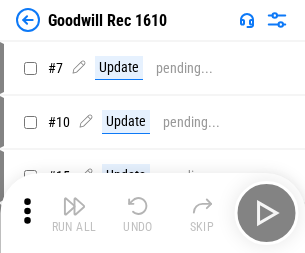 click at bounding box center (74, 206) 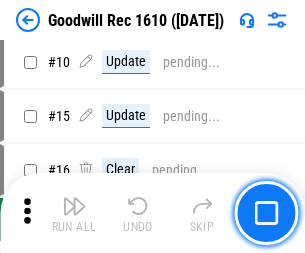 scroll, scrollTop: 342, scrollLeft: 0, axis: vertical 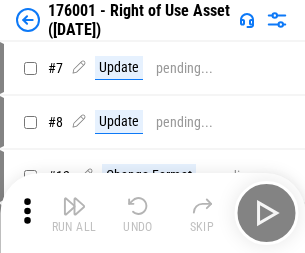 click at bounding box center [74, 206] 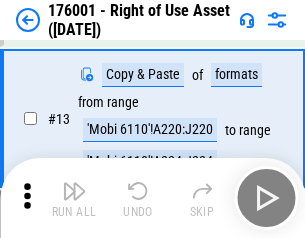 scroll, scrollTop: 129, scrollLeft: 0, axis: vertical 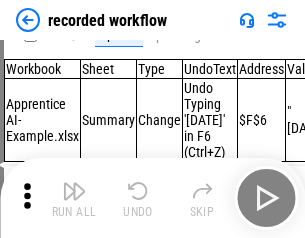 click at bounding box center [74, 191] 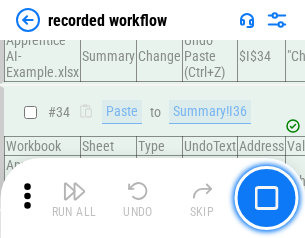 scroll, scrollTop: 6251, scrollLeft: 0, axis: vertical 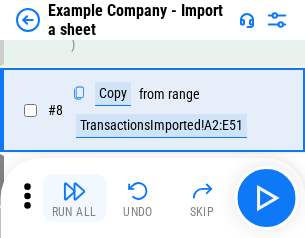 click at bounding box center (74, 191) 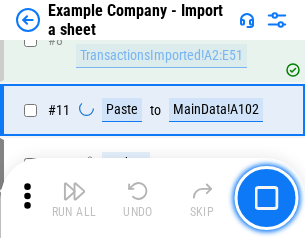 scroll, scrollTop: 426, scrollLeft: 0, axis: vertical 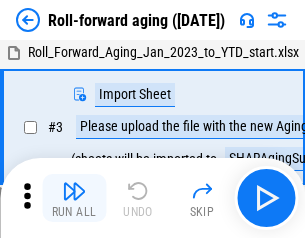 click at bounding box center (74, 191) 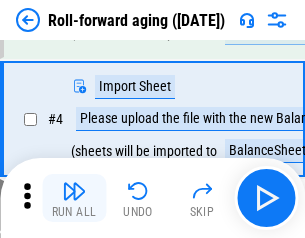 click at bounding box center [74, 191] 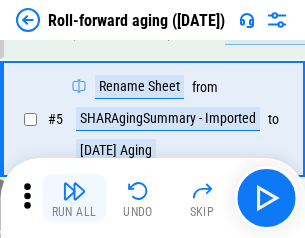 click at bounding box center (74, 191) 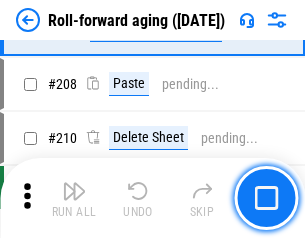 scroll, scrollTop: 6309, scrollLeft: 0, axis: vertical 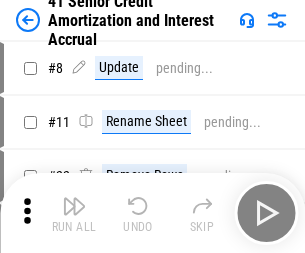click at bounding box center [74, 206] 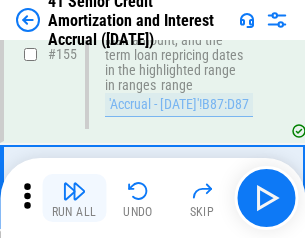 click at bounding box center [74, 191] 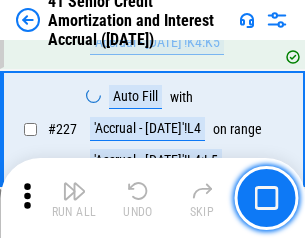 scroll, scrollTop: 4404, scrollLeft: 0, axis: vertical 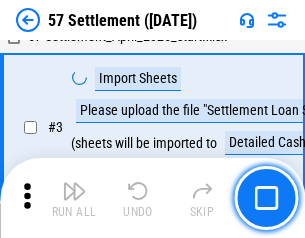 click at bounding box center (74, 191) 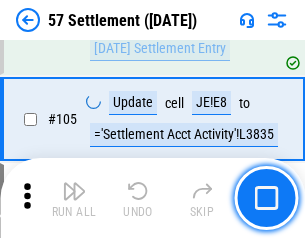 scroll, scrollTop: 1263, scrollLeft: 0, axis: vertical 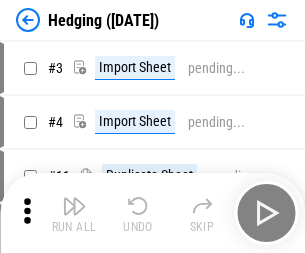 click at bounding box center (74, 206) 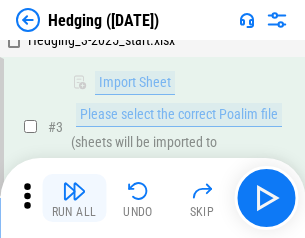 click at bounding box center [74, 191] 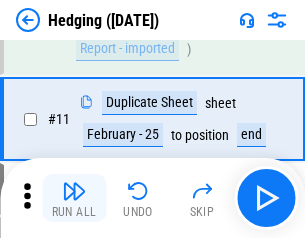 click at bounding box center (74, 191) 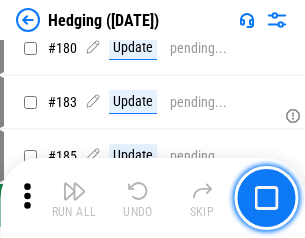 scroll, scrollTop: 7087, scrollLeft: 0, axis: vertical 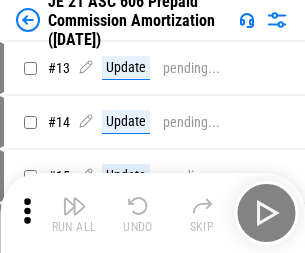 click at bounding box center (74, 206) 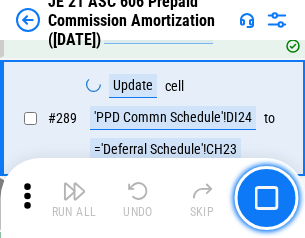 scroll, scrollTop: 3680, scrollLeft: 0, axis: vertical 